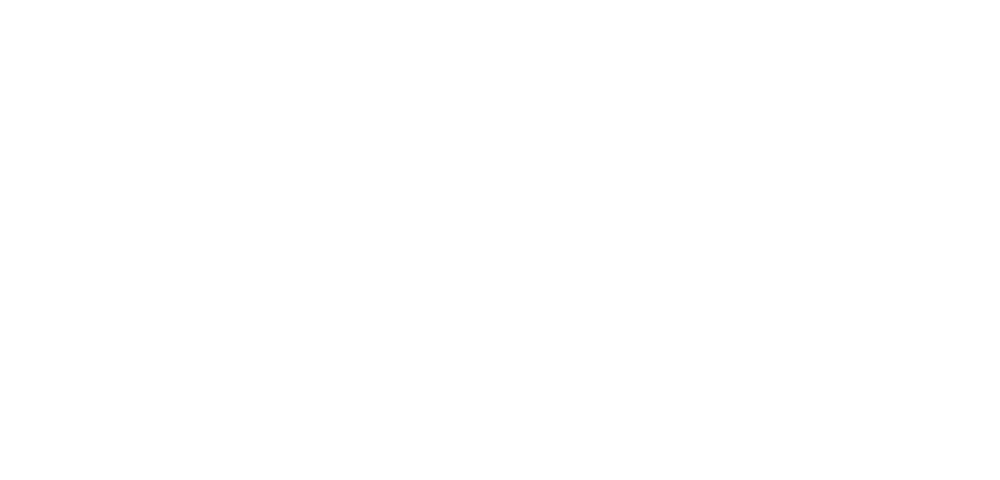 scroll, scrollTop: 0, scrollLeft: 0, axis: both 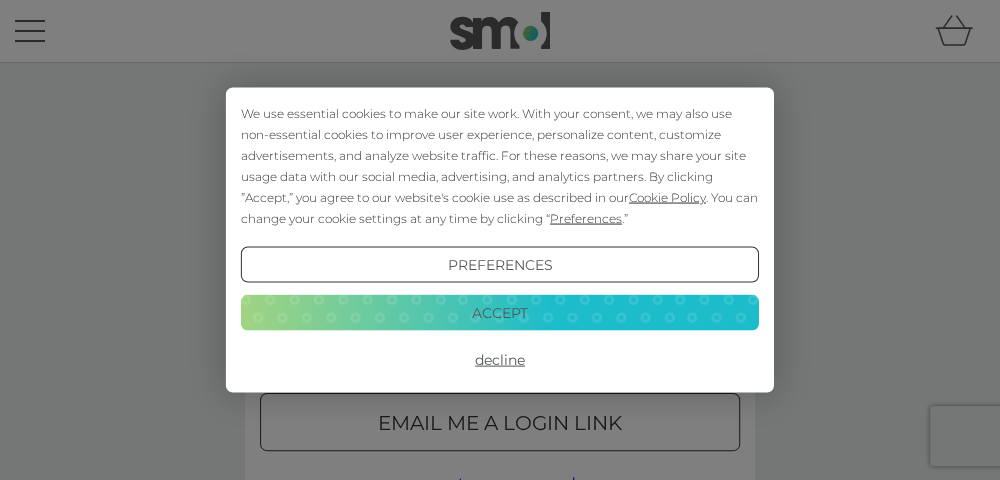 type on "[EMAIL]" 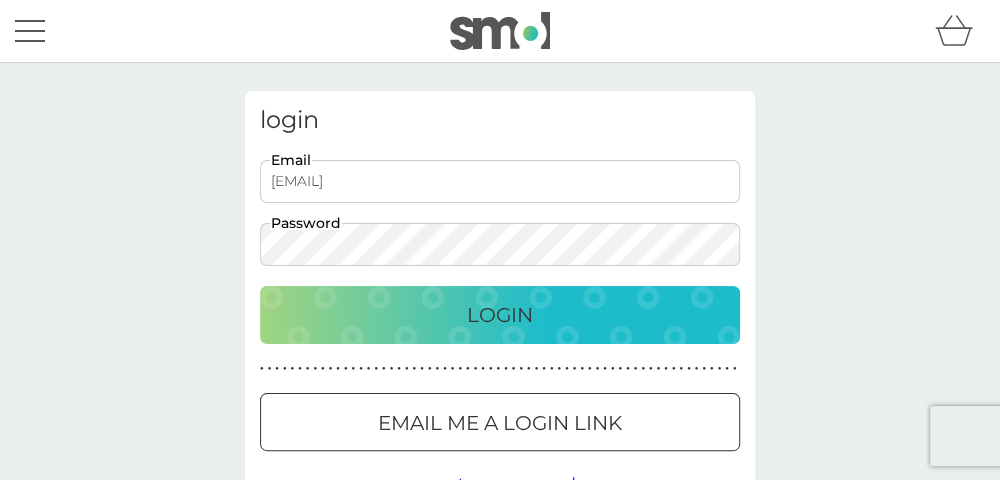 scroll, scrollTop: 0, scrollLeft: 0, axis: both 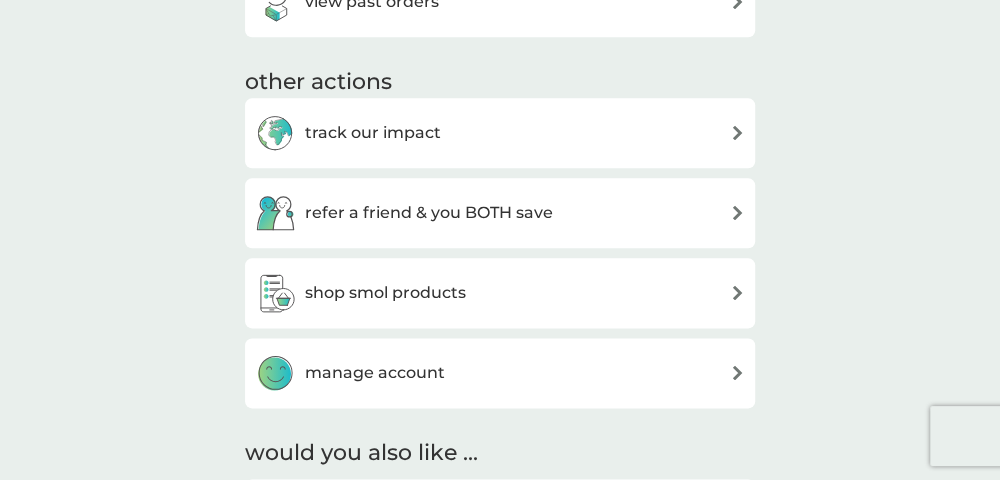 click at bounding box center [737, 372] 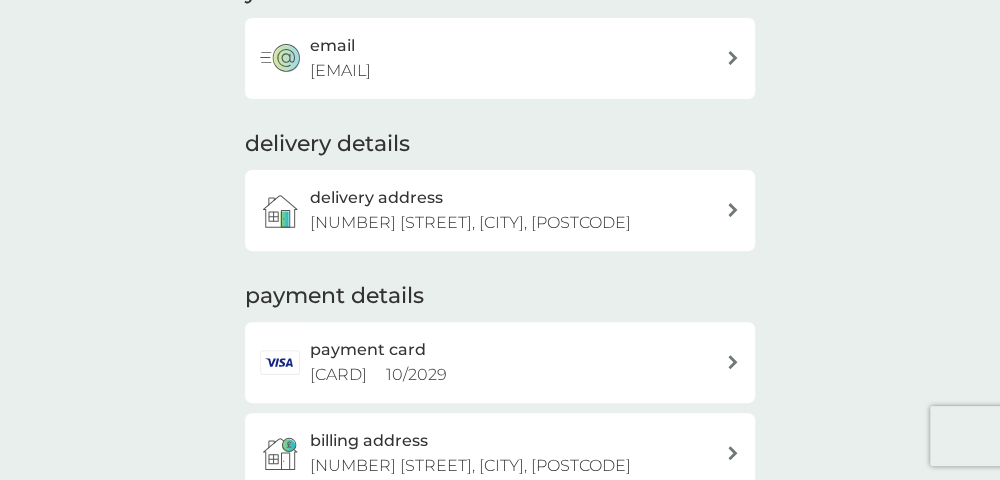 scroll, scrollTop: 200, scrollLeft: 0, axis: vertical 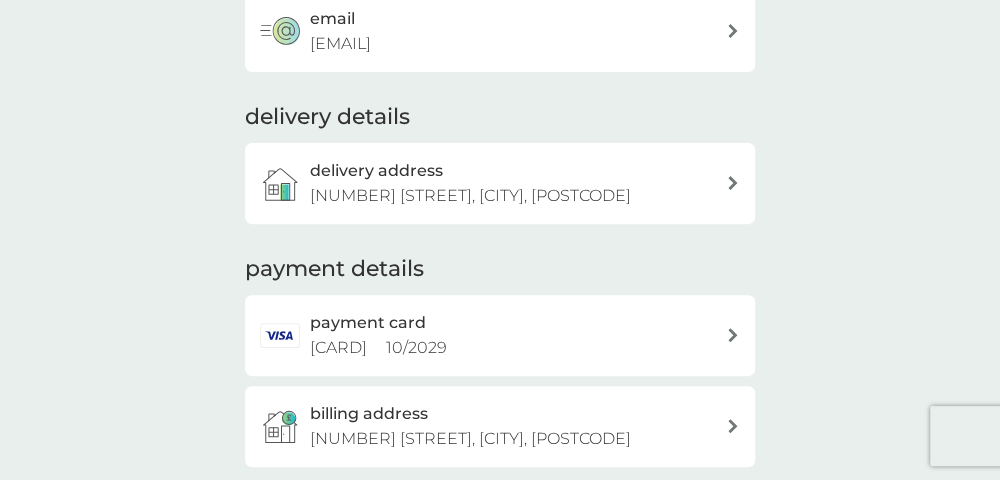 click 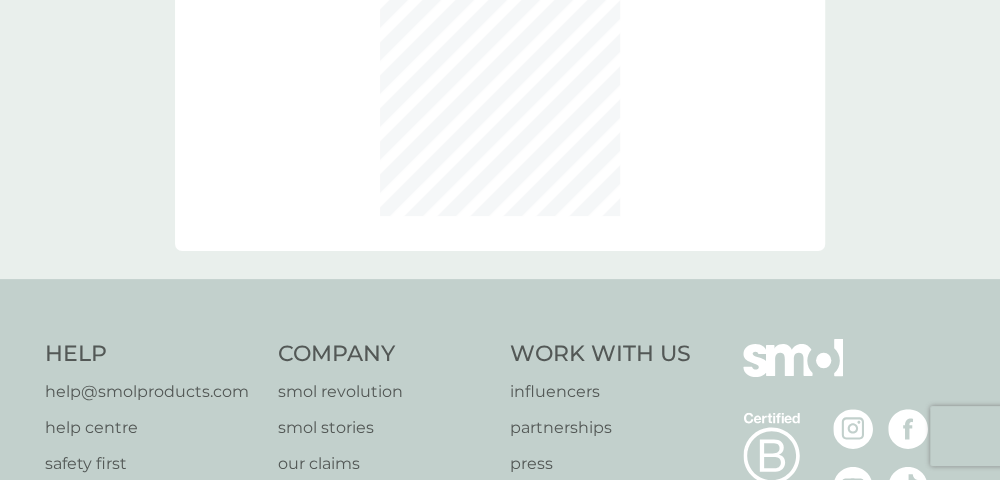 scroll, scrollTop: 0, scrollLeft: 0, axis: both 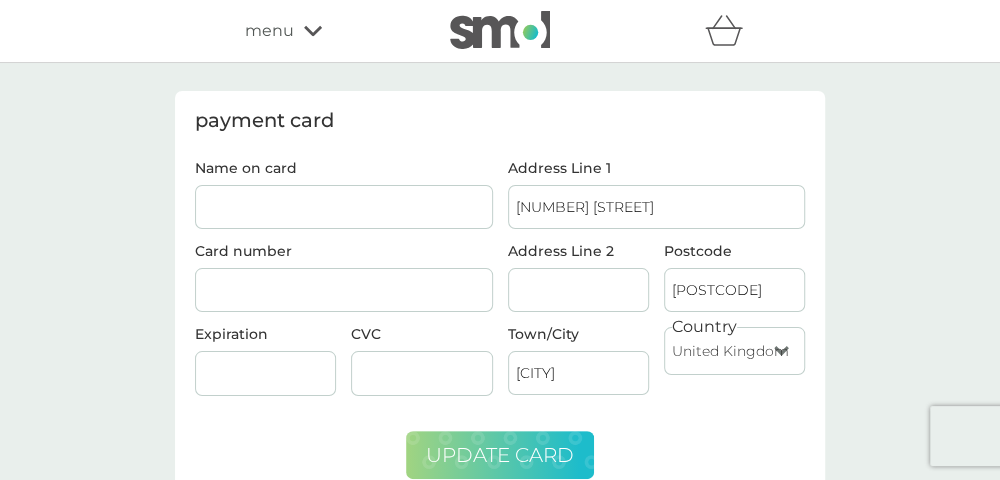 click on "update card" at bounding box center (500, 455) 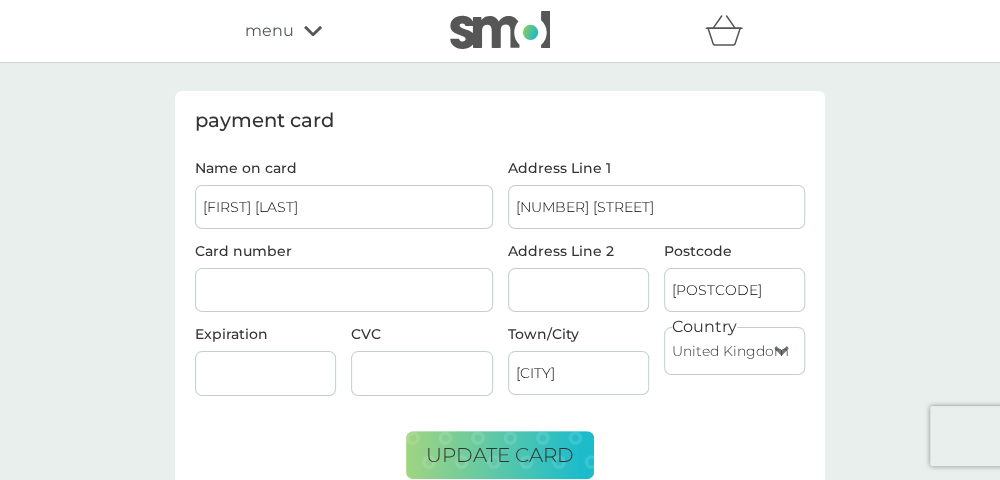 type on "[FIRST] [LAST]" 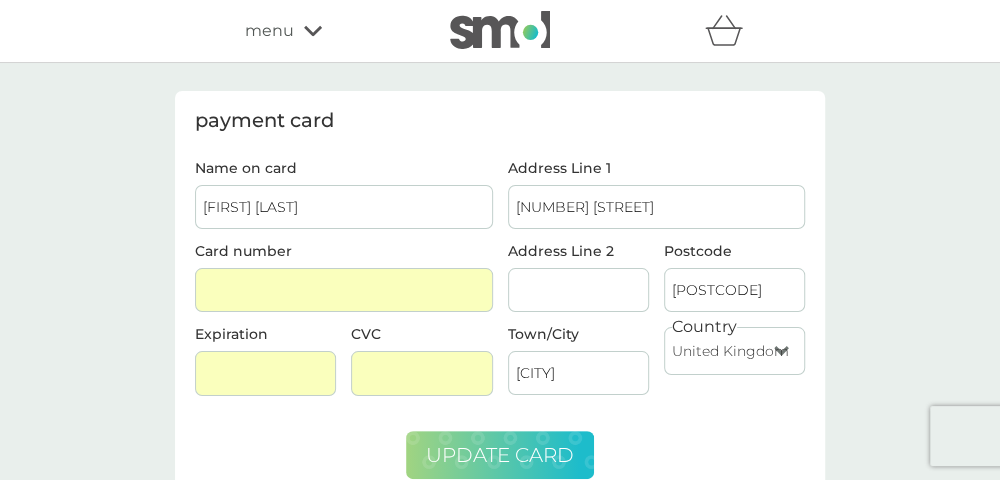 click on "update card" at bounding box center (500, 455) 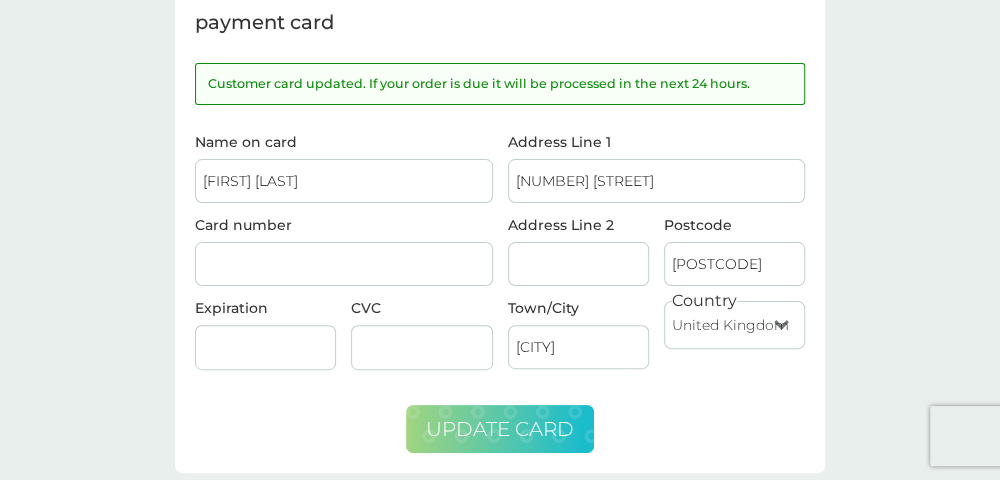 scroll, scrollTop: 100, scrollLeft: 0, axis: vertical 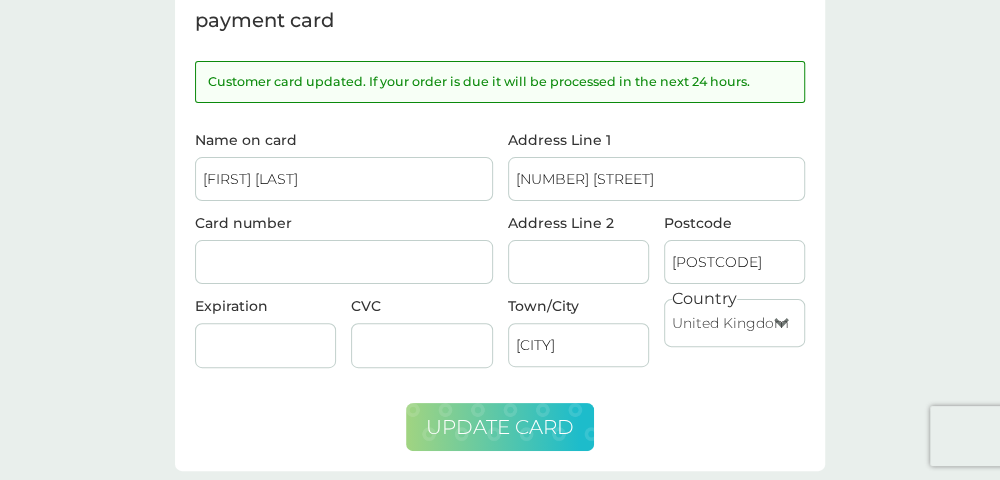 click on "Country United Kingdom Jersey Guernsey Isle of Man United States Republic of Ireland Bulgaria Poland France Germany Netherlands" at bounding box center [734, 340] 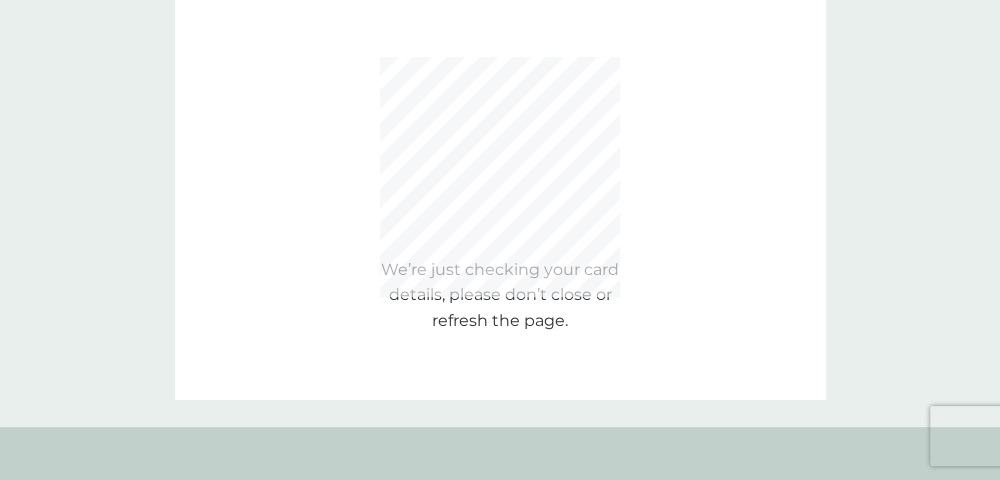 scroll, scrollTop: 0, scrollLeft: 0, axis: both 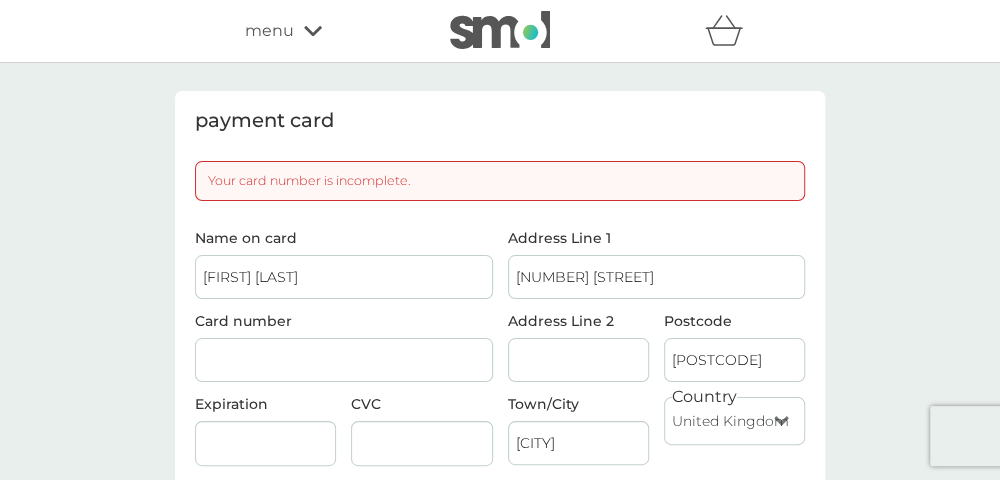 click at bounding box center [344, 360] 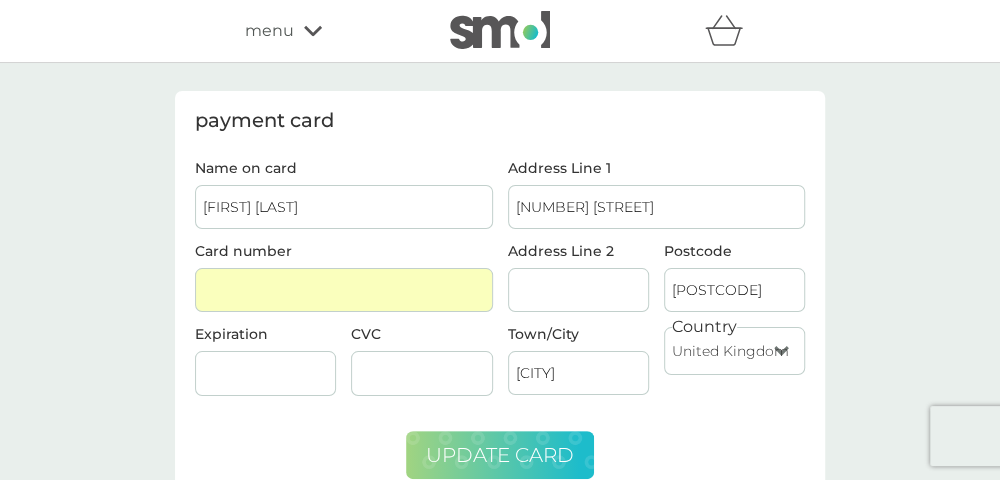 click on "update card" at bounding box center [500, 455] 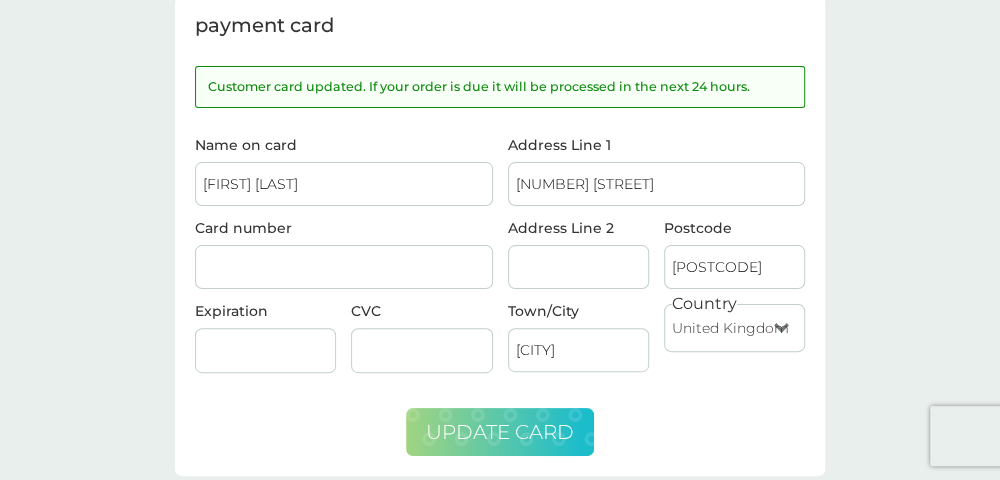 scroll, scrollTop: 0, scrollLeft: 0, axis: both 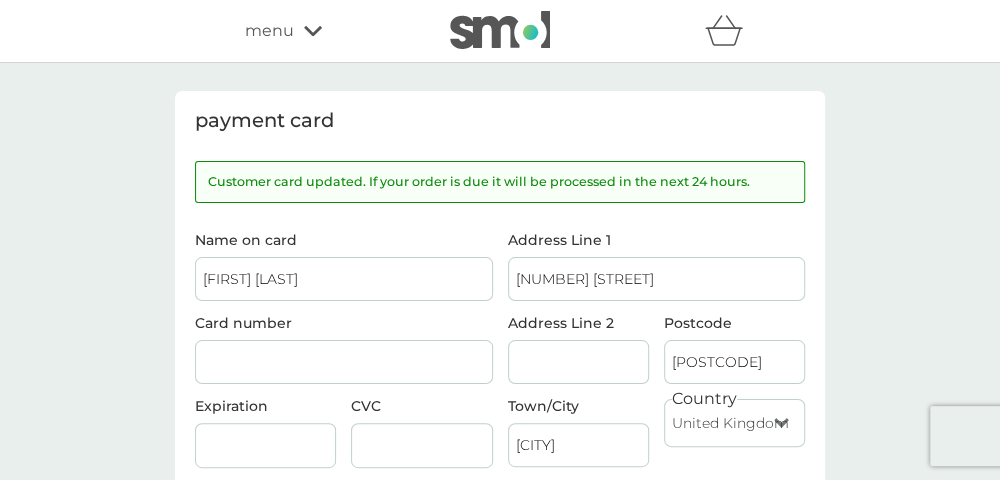 click on "menu" at bounding box center [330, 31] 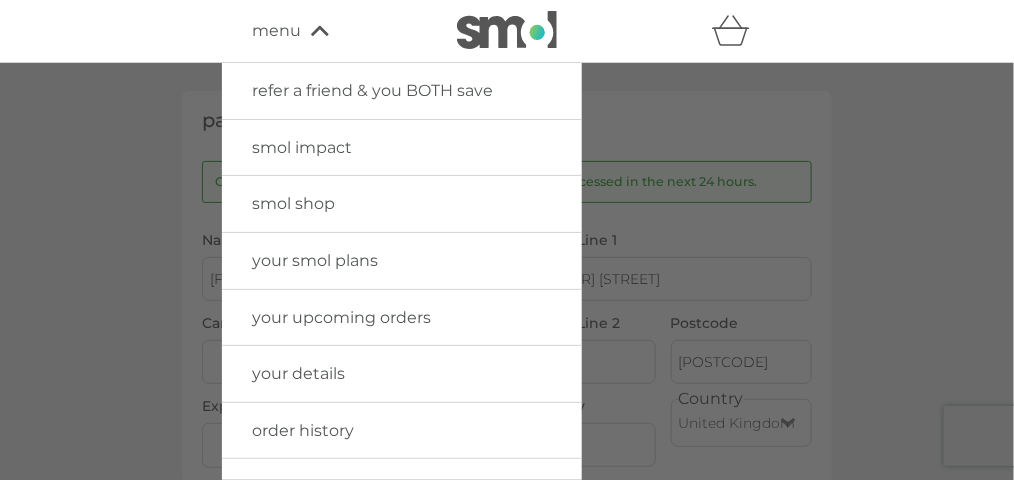 click on "your upcoming orders" at bounding box center (341, 317) 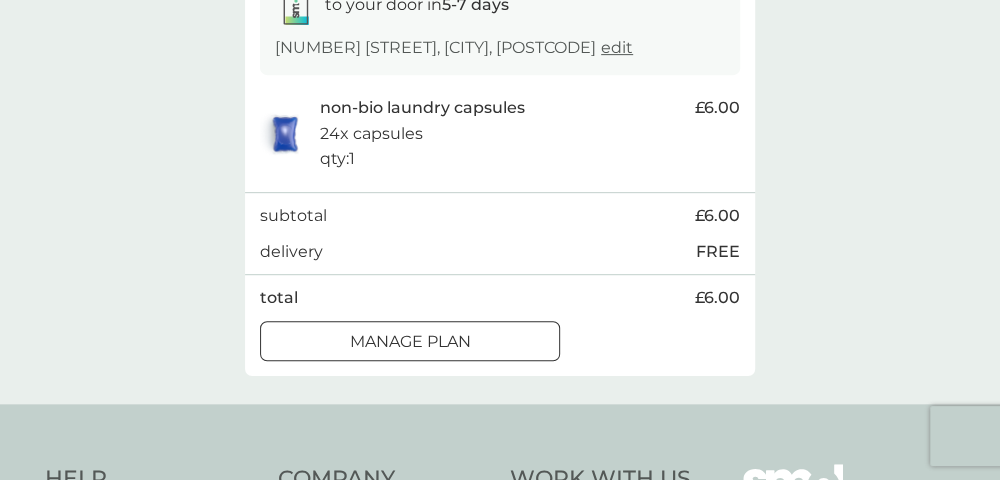 scroll, scrollTop: 400, scrollLeft: 0, axis: vertical 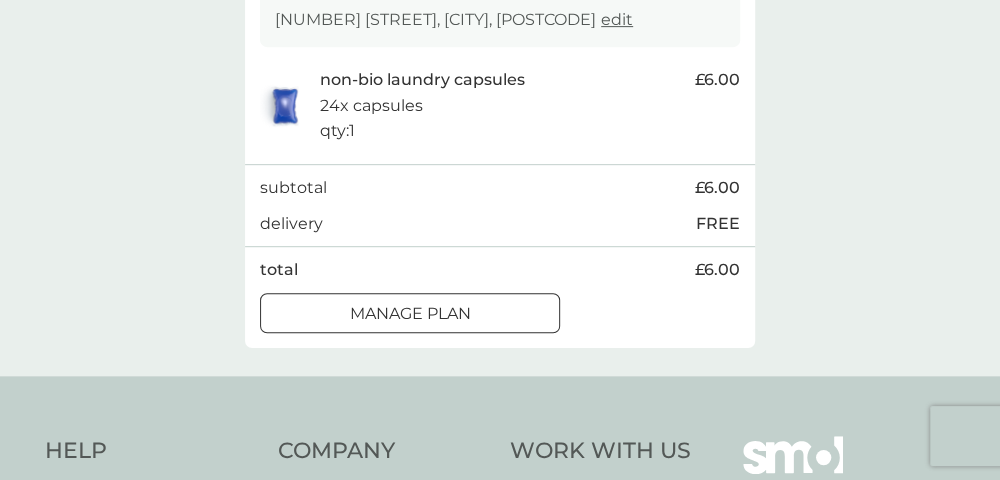 click at bounding box center [410, 313] 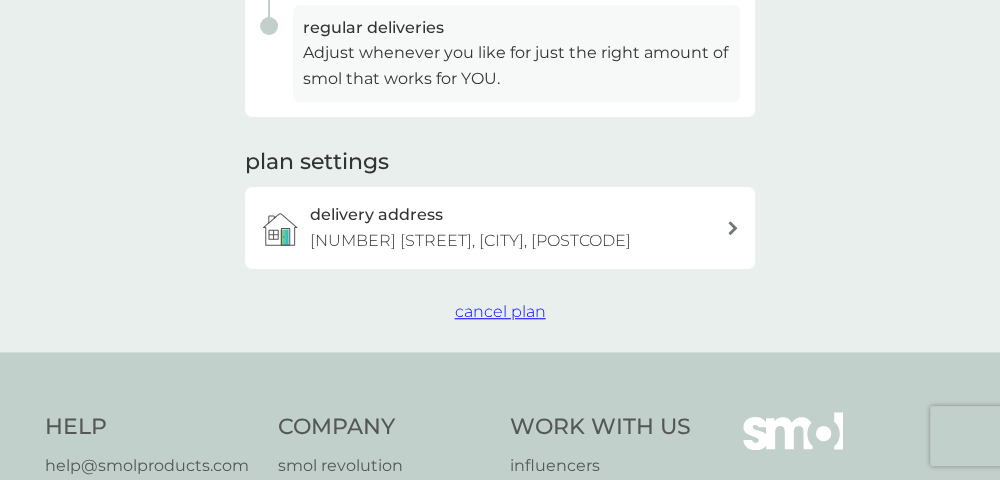 scroll, scrollTop: 600, scrollLeft: 0, axis: vertical 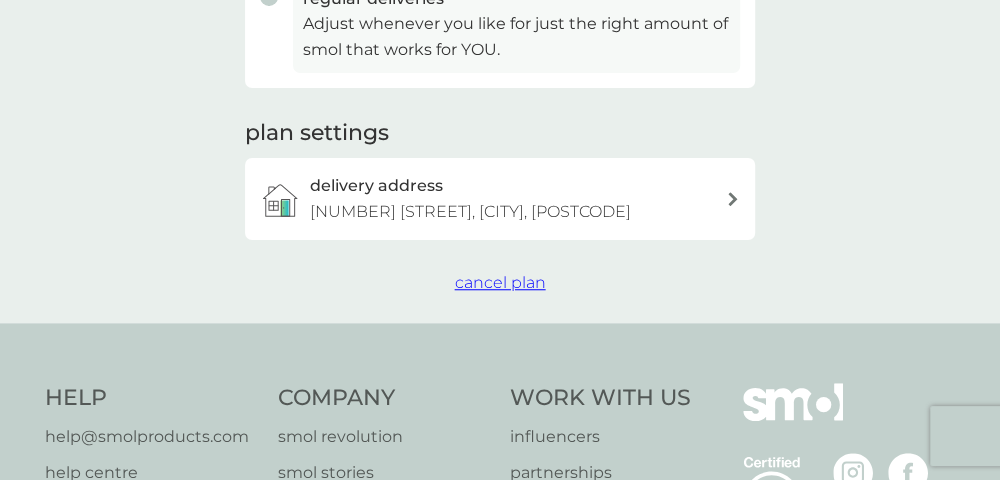 click 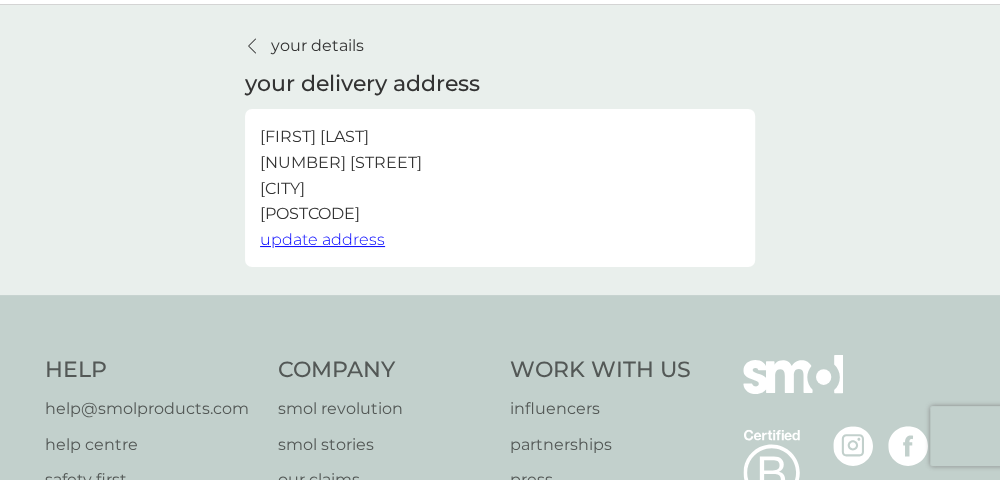 scroll, scrollTop: 0, scrollLeft: 0, axis: both 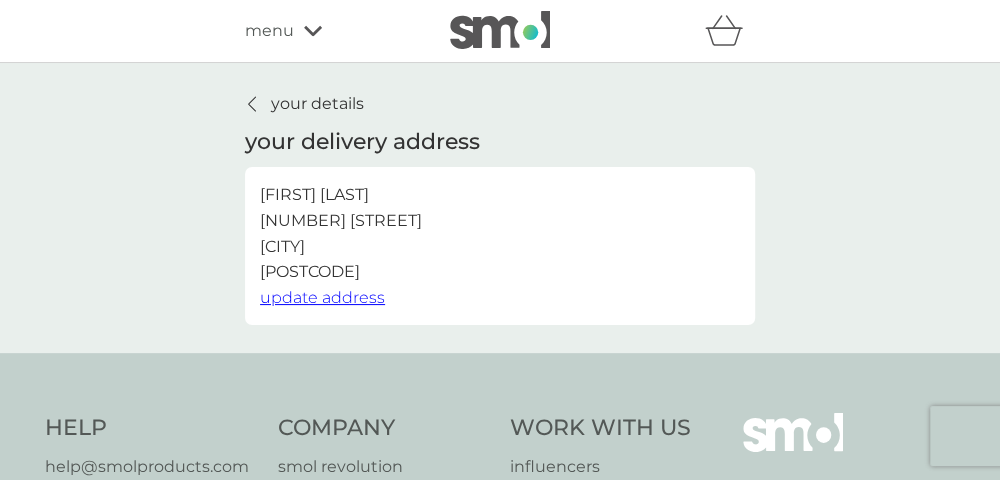 click on "your details" at bounding box center [317, 104] 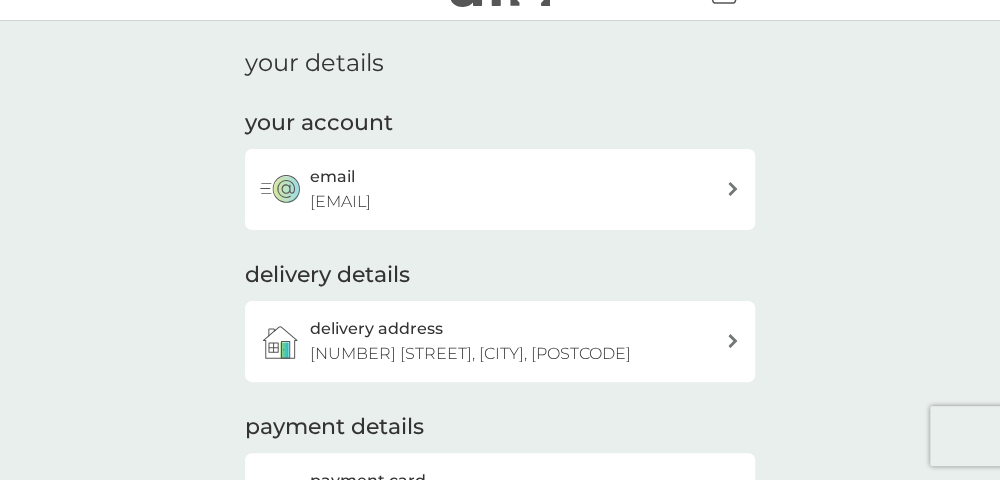 scroll, scrollTop: 0, scrollLeft: 0, axis: both 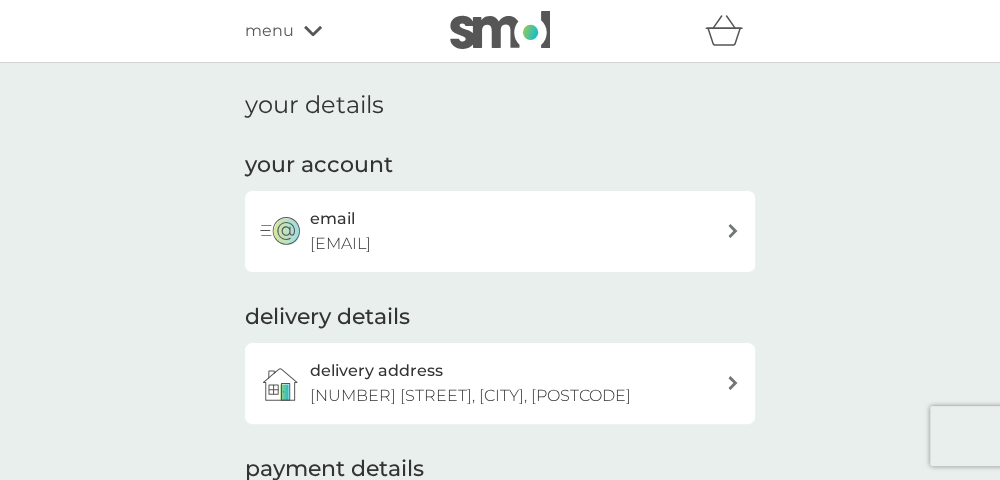 click on "menu" at bounding box center [269, 31] 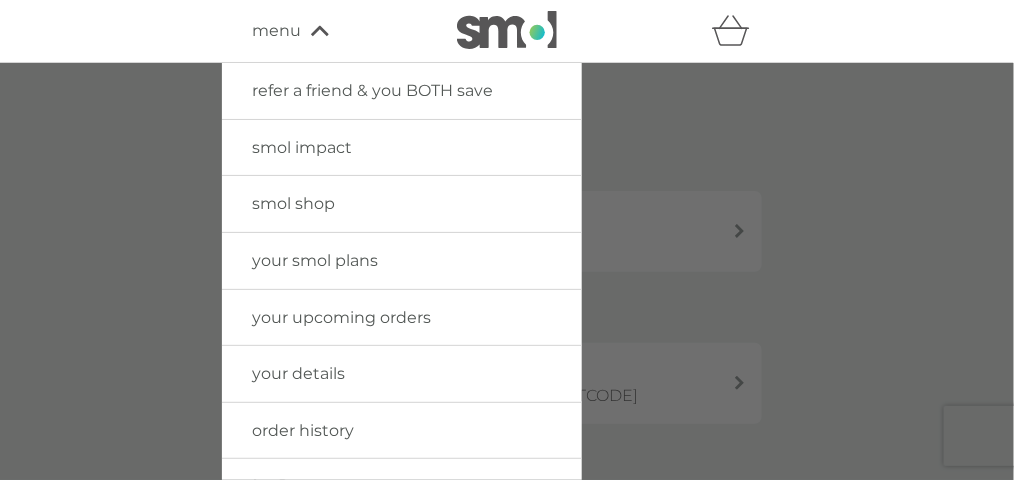 click on "your smol plans" at bounding box center (315, 260) 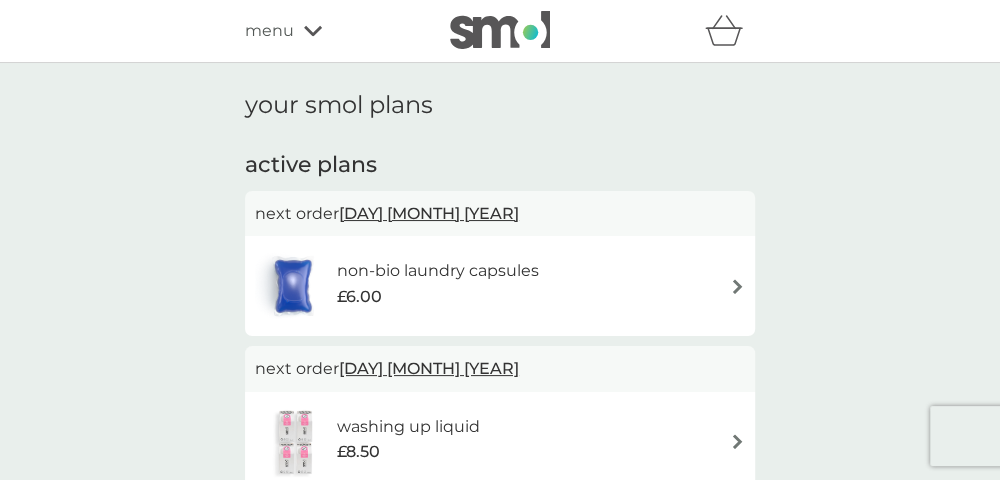 click at bounding box center [737, 286] 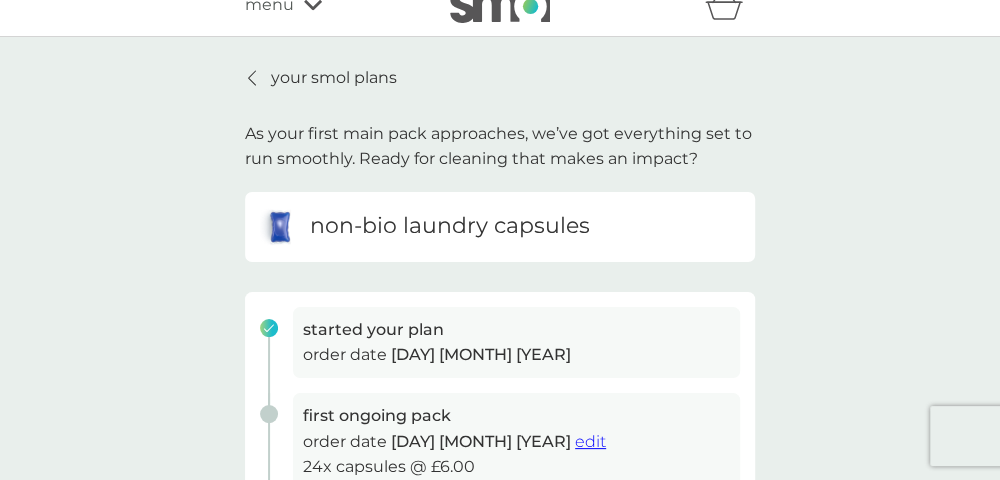 scroll, scrollTop: 0, scrollLeft: 0, axis: both 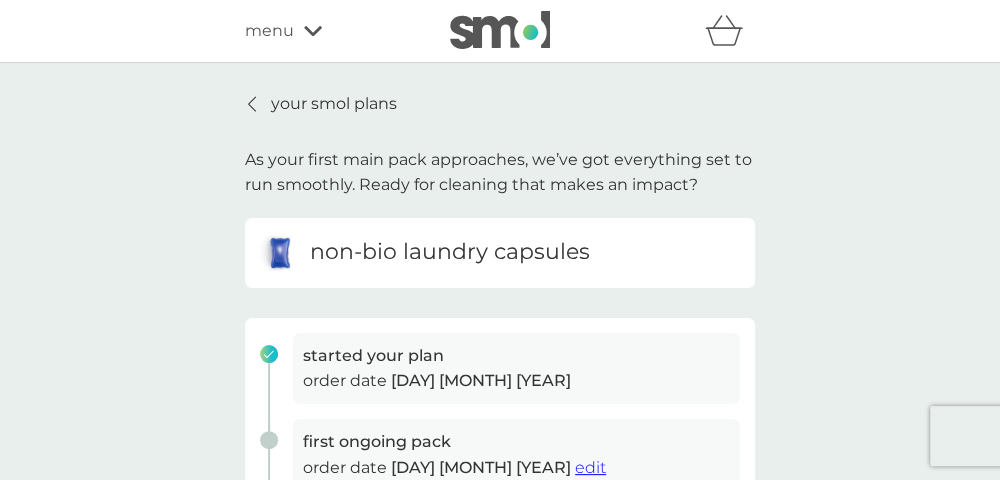 click 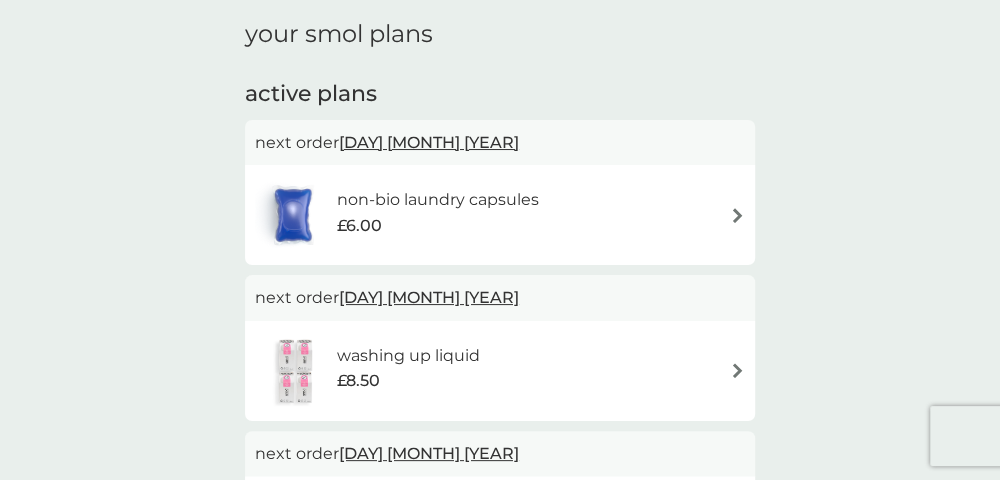 scroll, scrollTop: 100, scrollLeft: 0, axis: vertical 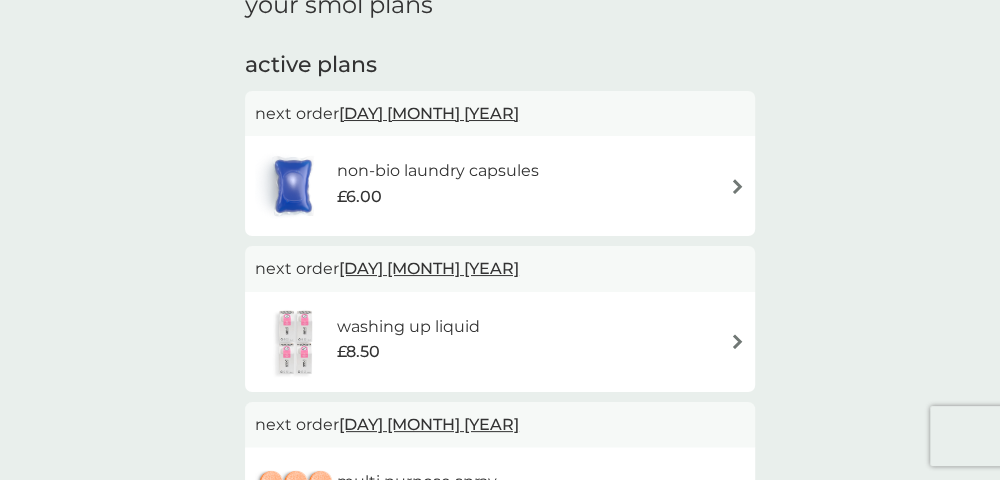 click at bounding box center (737, 341) 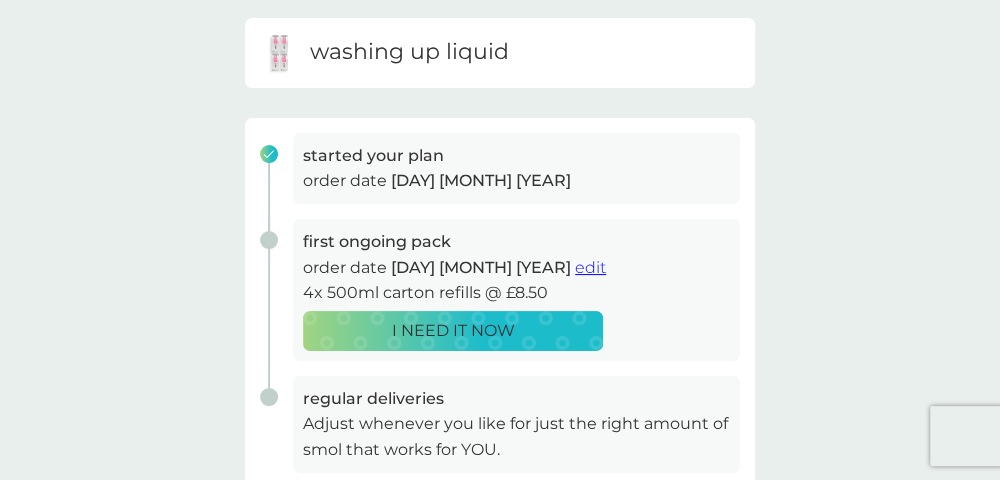 scroll, scrollTop: 299, scrollLeft: 0, axis: vertical 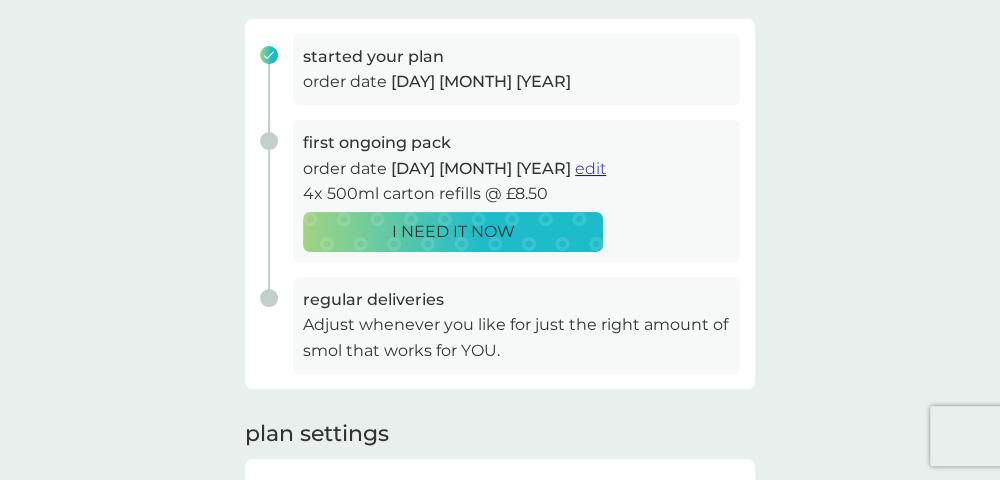 click on "regular deliveries Adjust whenever you like for just the right amount of smol that works for YOU." at bounding box center [492, 325] 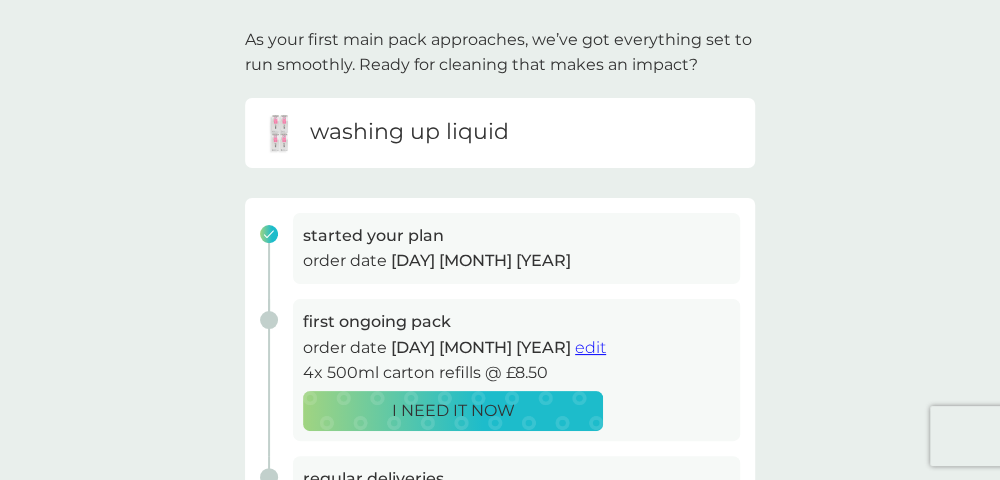 scroll, scrollTop: 0, scrollLeft: 0, axis: both 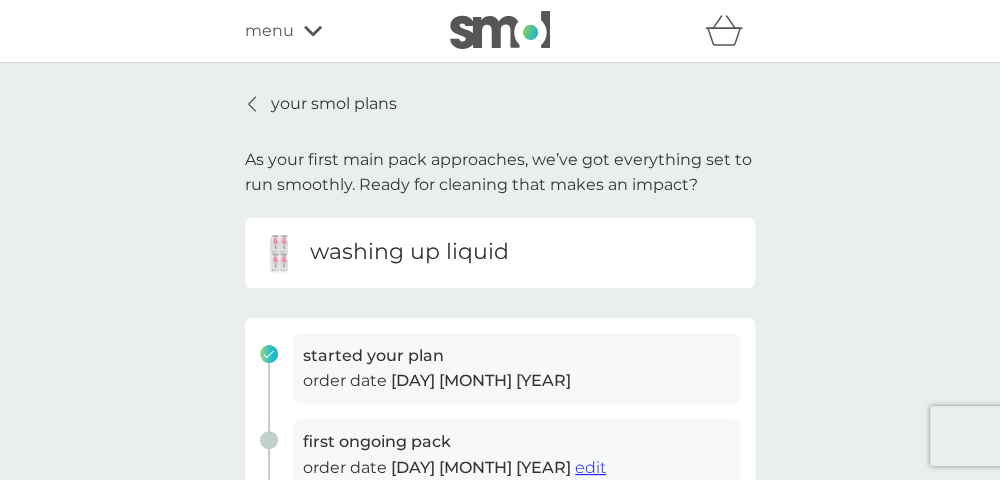 click 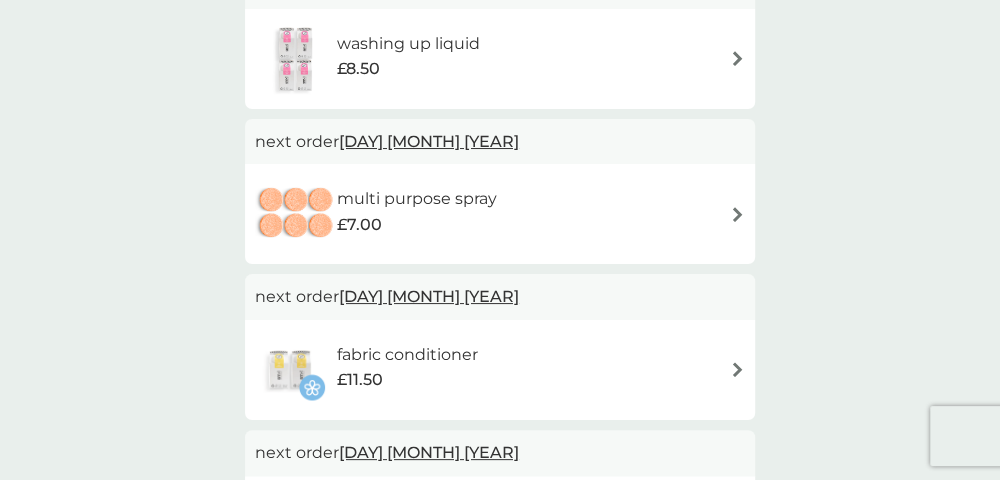 scroll, scrollTop: 400, scrollLeft: 0, axis: vertical 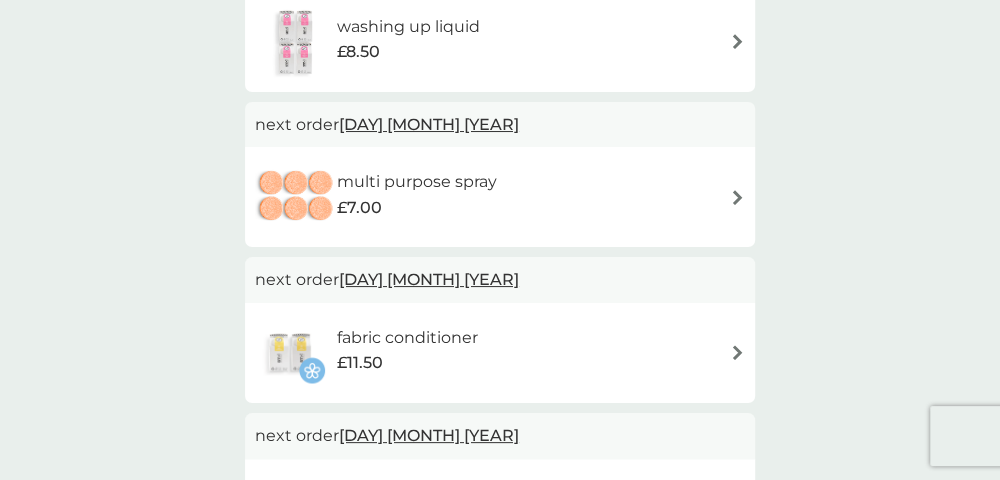 click on "[DAY] [MONTH] [YEAR]" at bounding box center [429, 279] 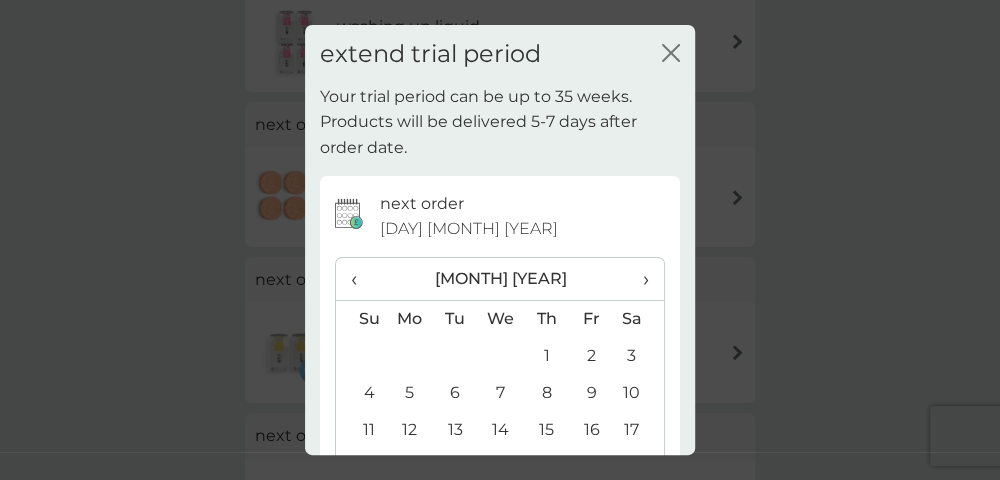 click on "‹" at bounding box center [361, 279] 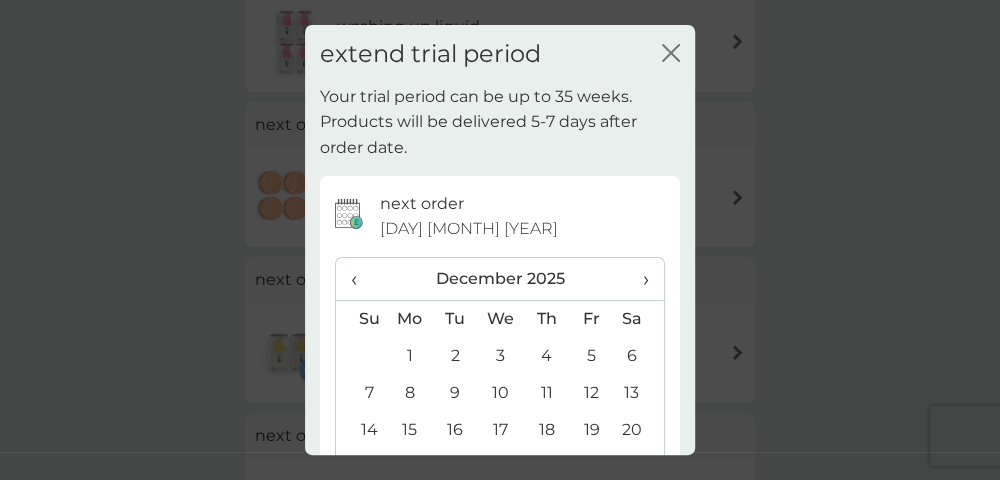 click on "‹" at bounding box center (361, 279) 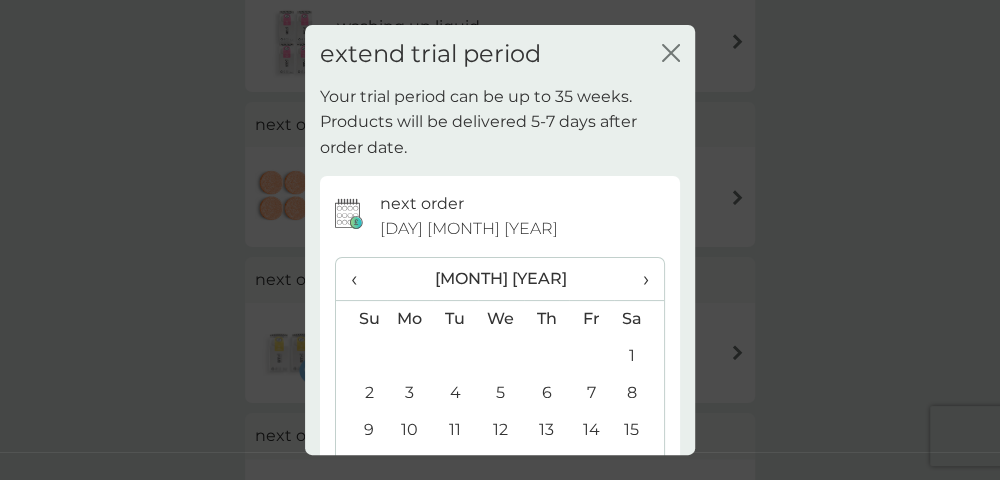 click on "‹" at bounding box center [361, 279] 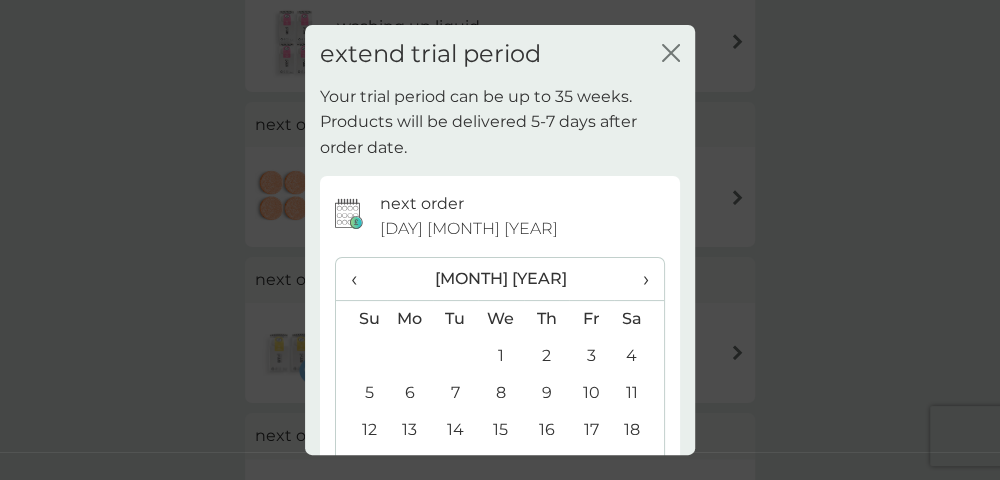 click on "‹" at bounding box center [361, 279] 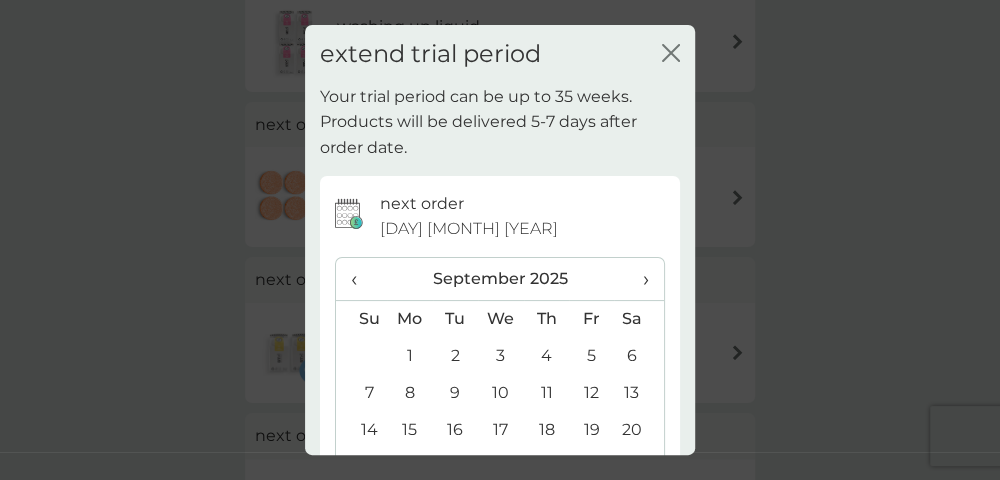 click on "‹" at bounding box center [361, 279] 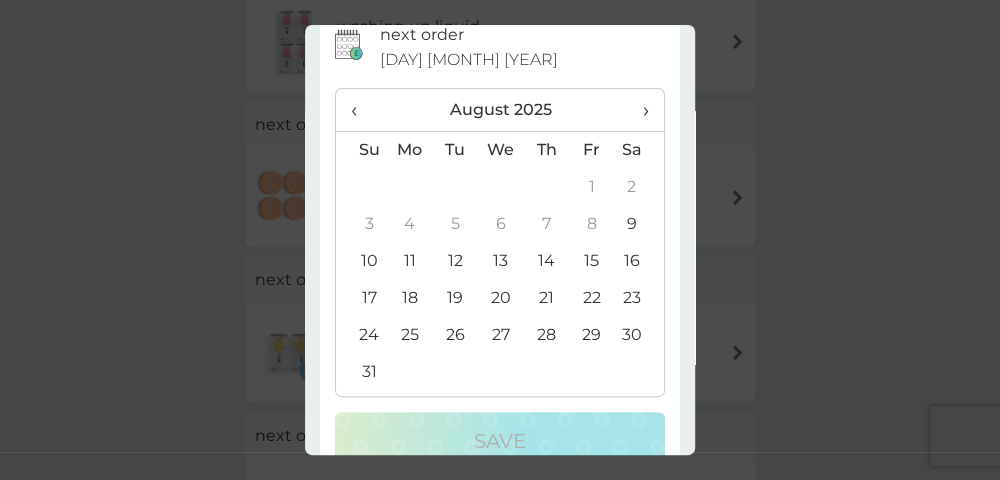 scroll, scrollTop: 200, scrollLeft: 0, axis: vertical 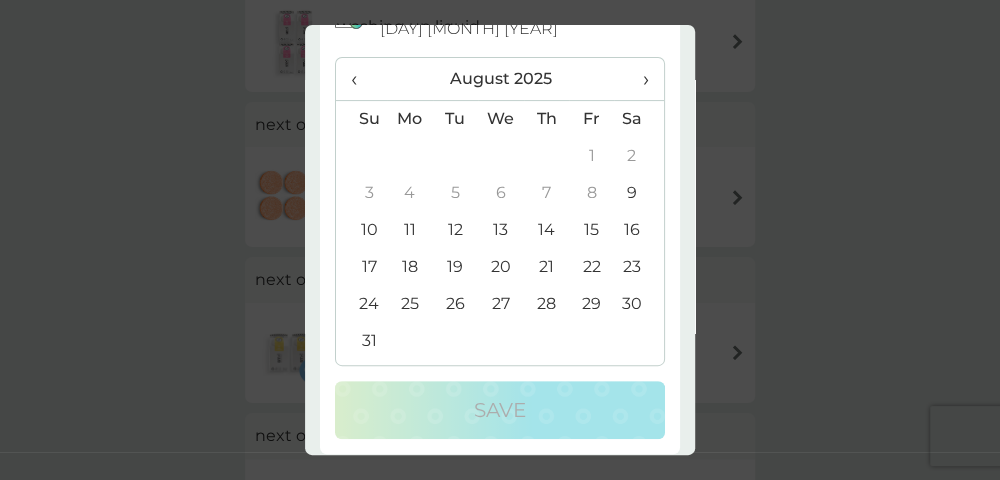 click on "31" at bounding box center (361, 341) 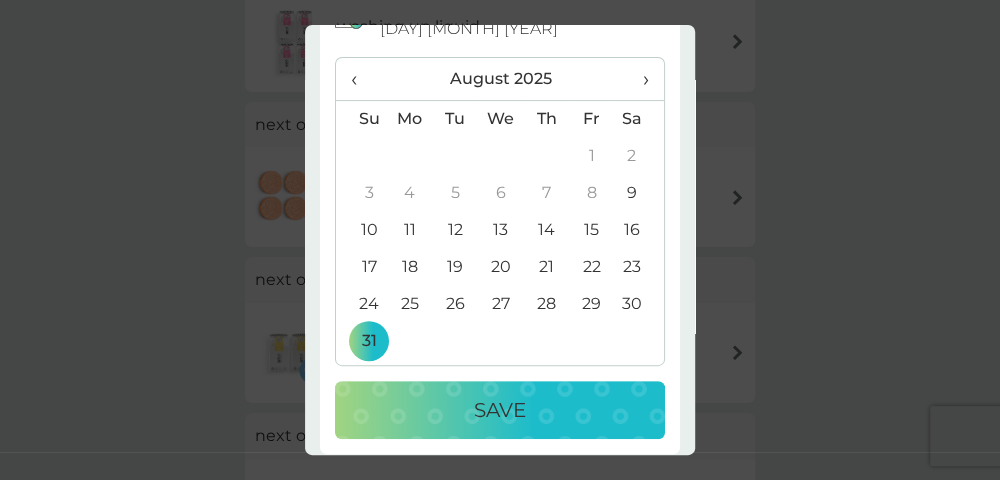 click on "Save" at bounding box center [500, 410] 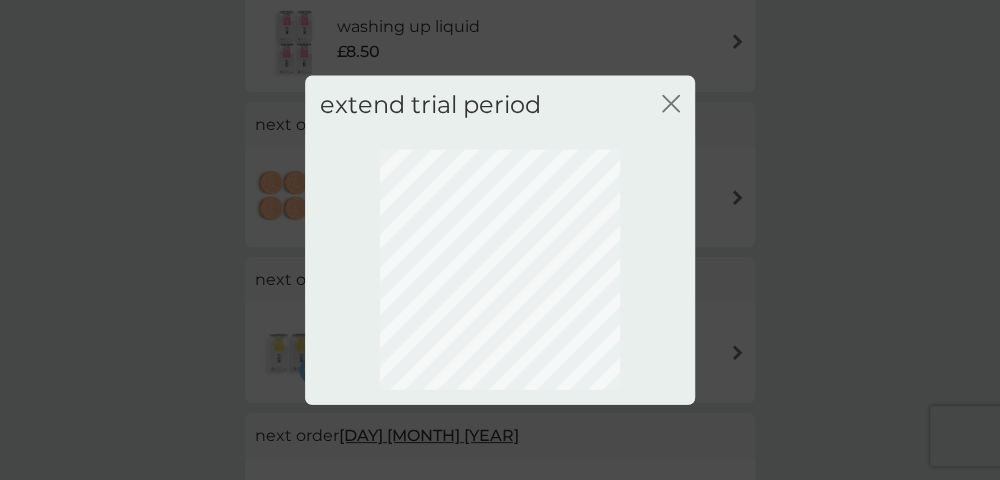scroll, scrollTop: 0, scrollLeft: 0, axis: both 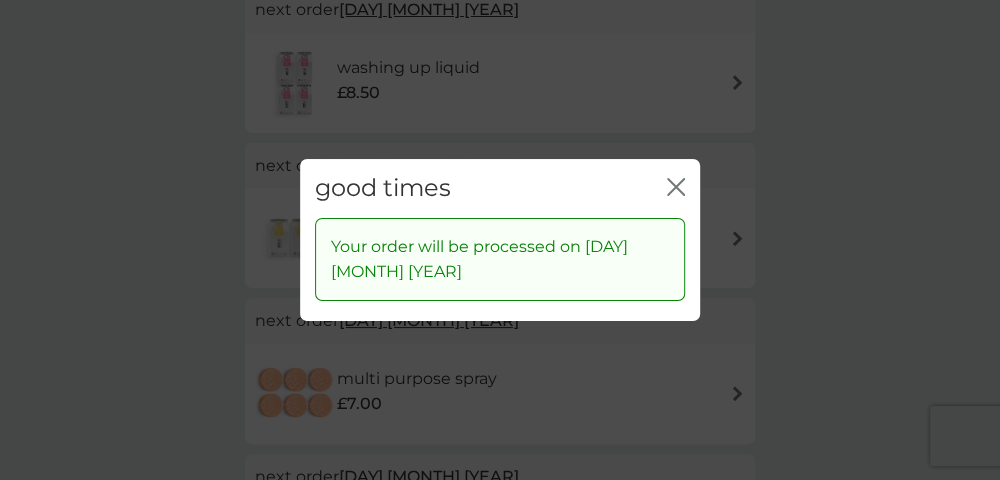 click on "close" 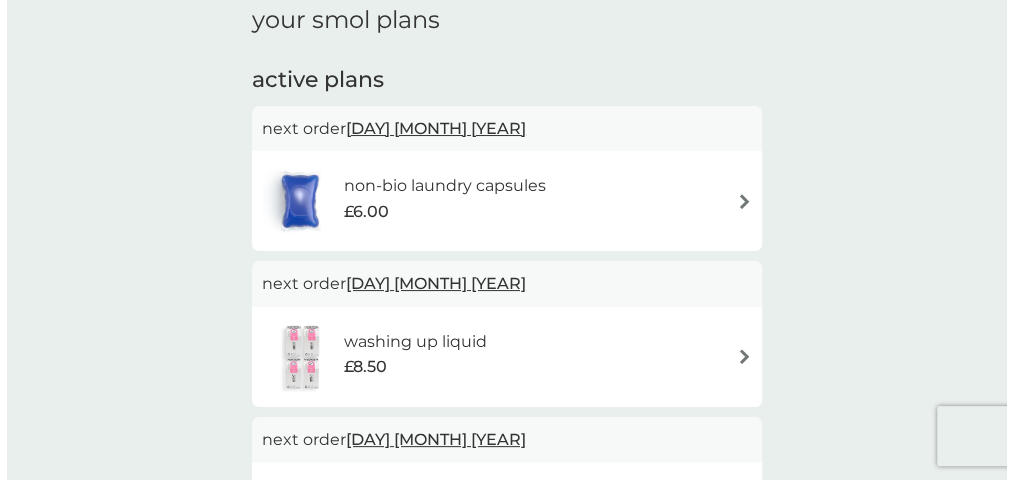 scroll, scrollTop: 0, scrollLeft: 0, axis: both 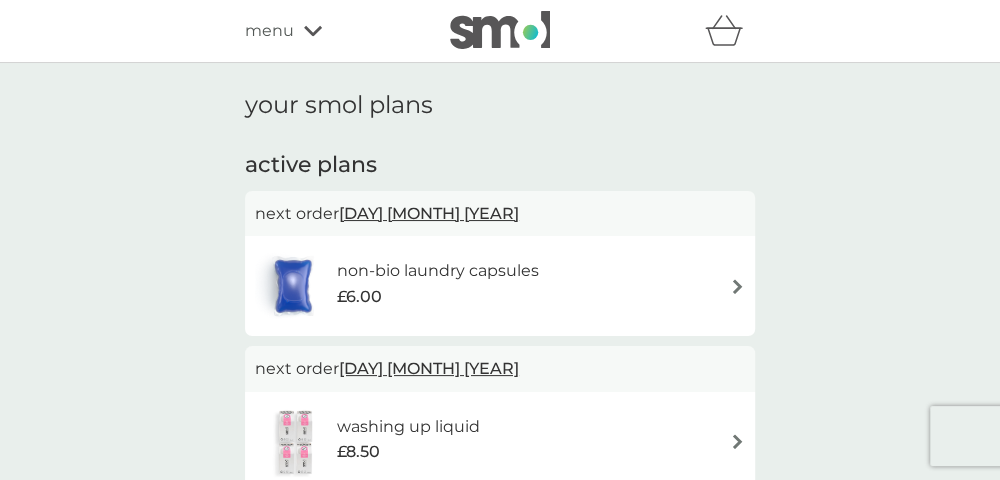 click 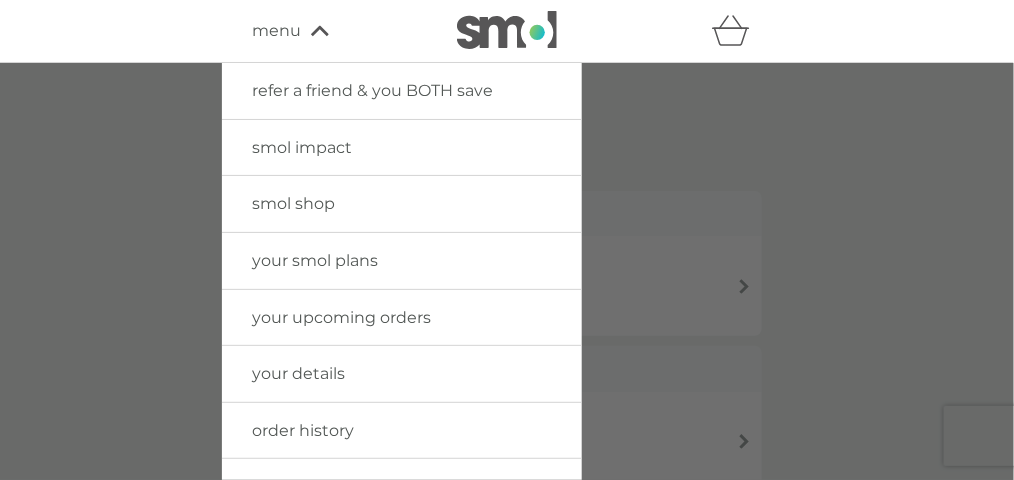 scroll, scrollTop: 100, scrollLeft: 0, axis: vertical 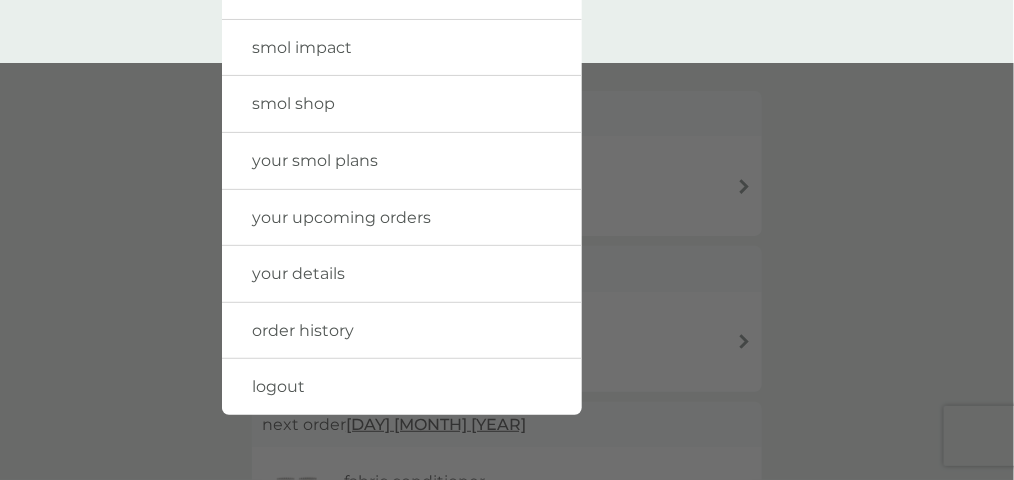 click on "logout" at bounding box center (278, 386) 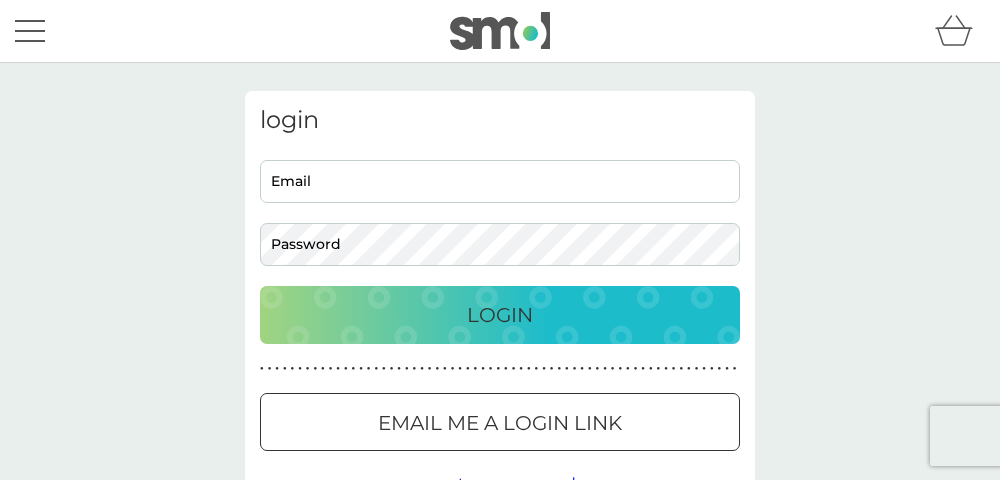 scroll, scrollTop: 0, scrollLeft: 0, axis: both 